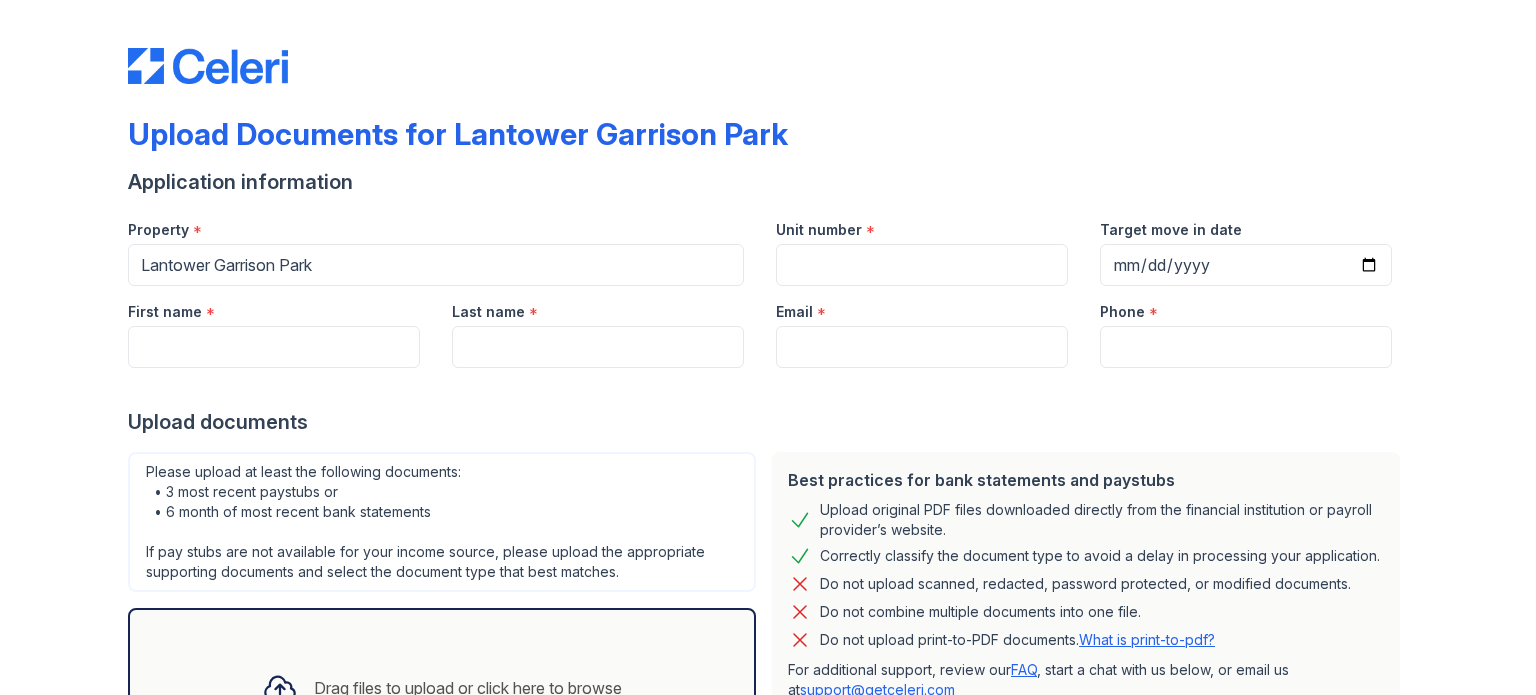 scroll, scrollTop: 0, scrollLeft: 0, axis: both 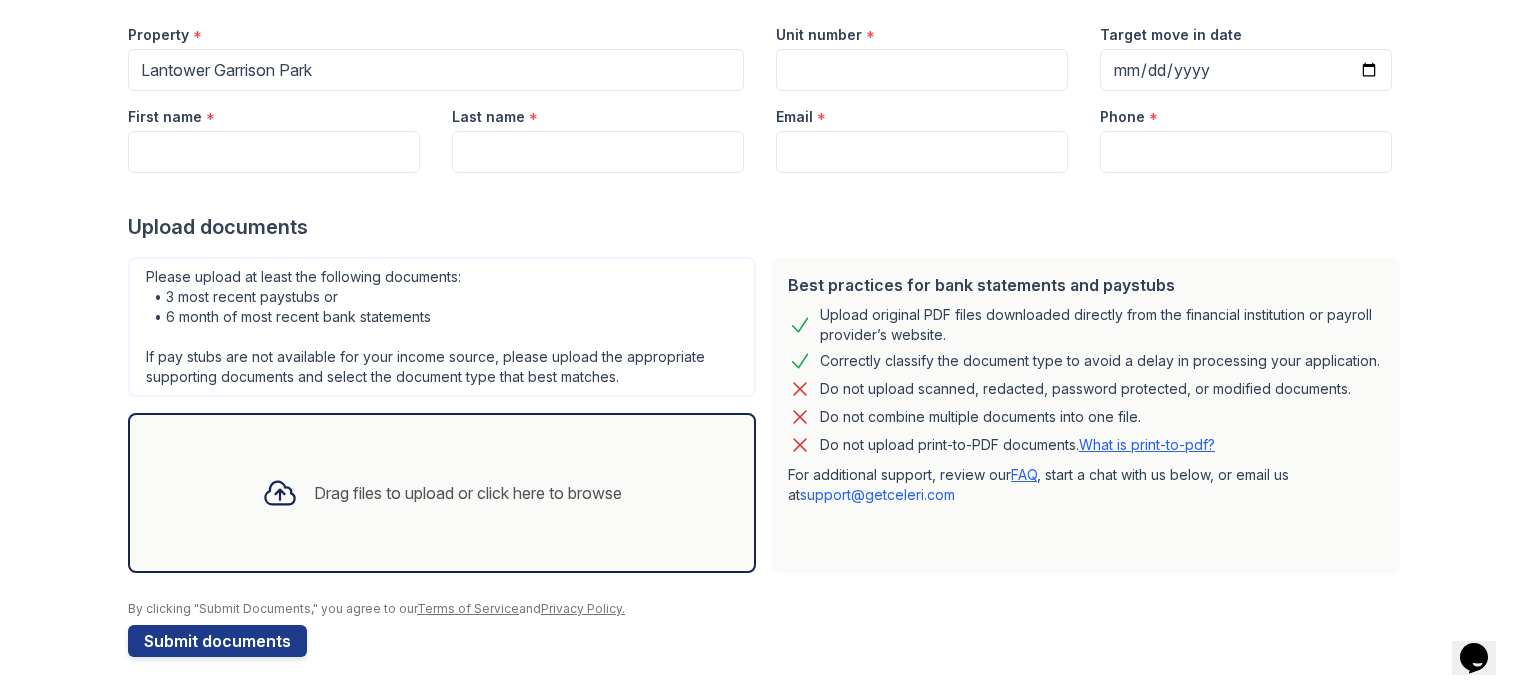drag, startPoint x: 380, startPoint y: 523, endPoint x: 264, endPoint y: 478, distance: 124.42267 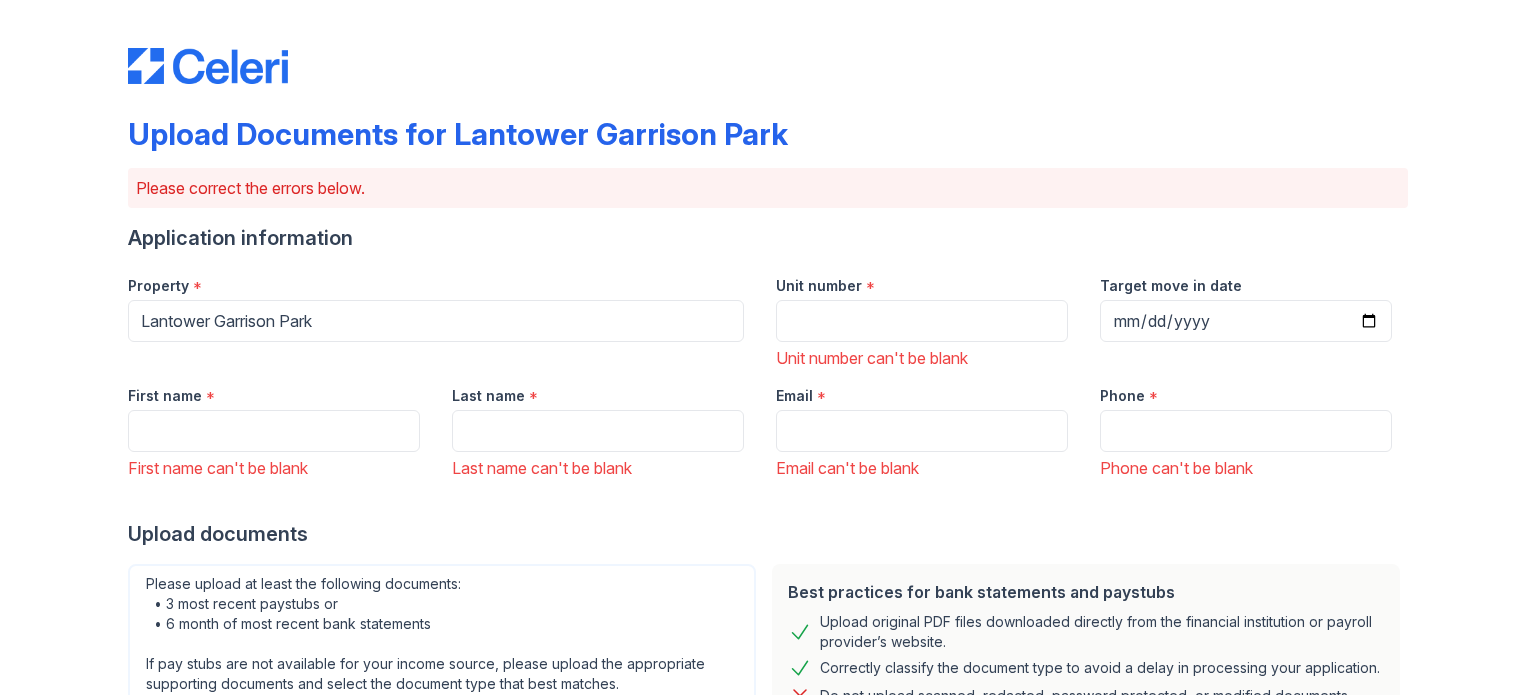 scroll, scrollTop: 0, scrollLeft: 0, axis: both 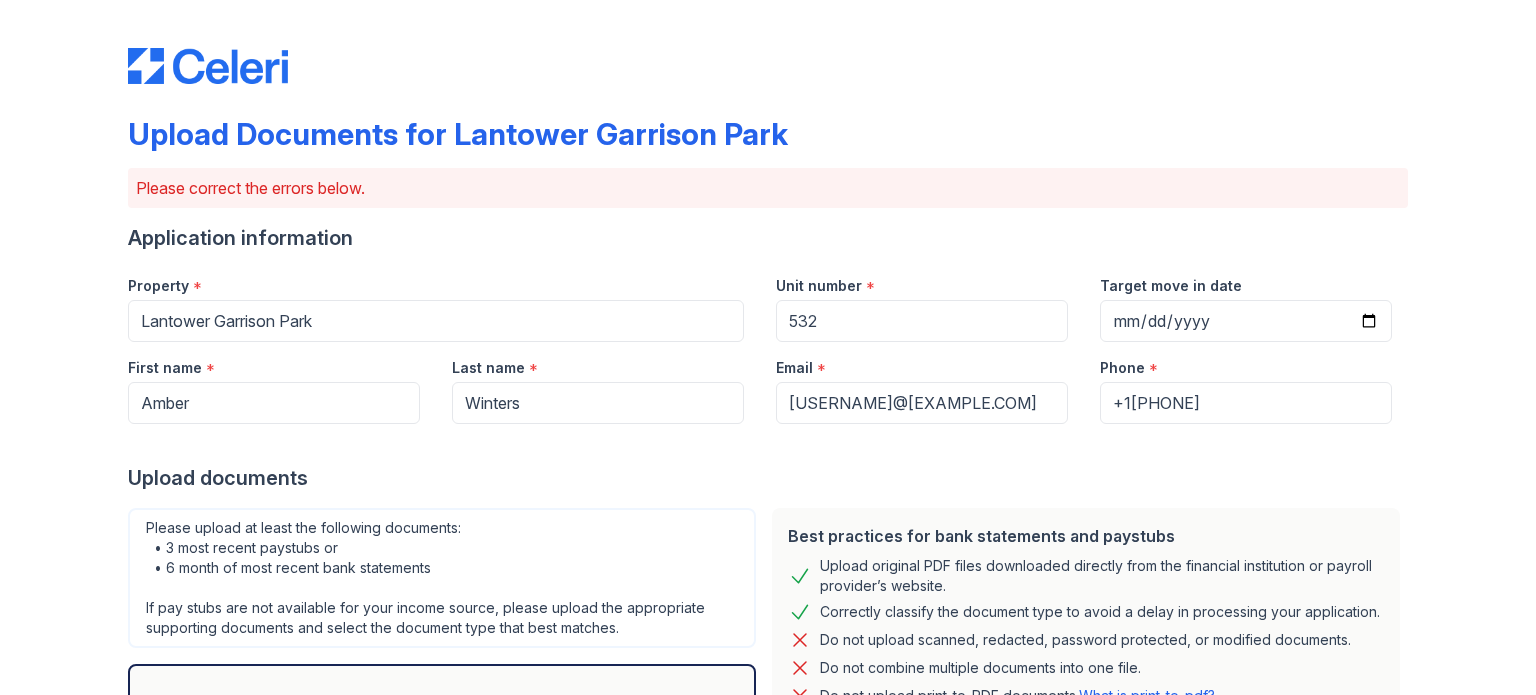 select on "paystub" 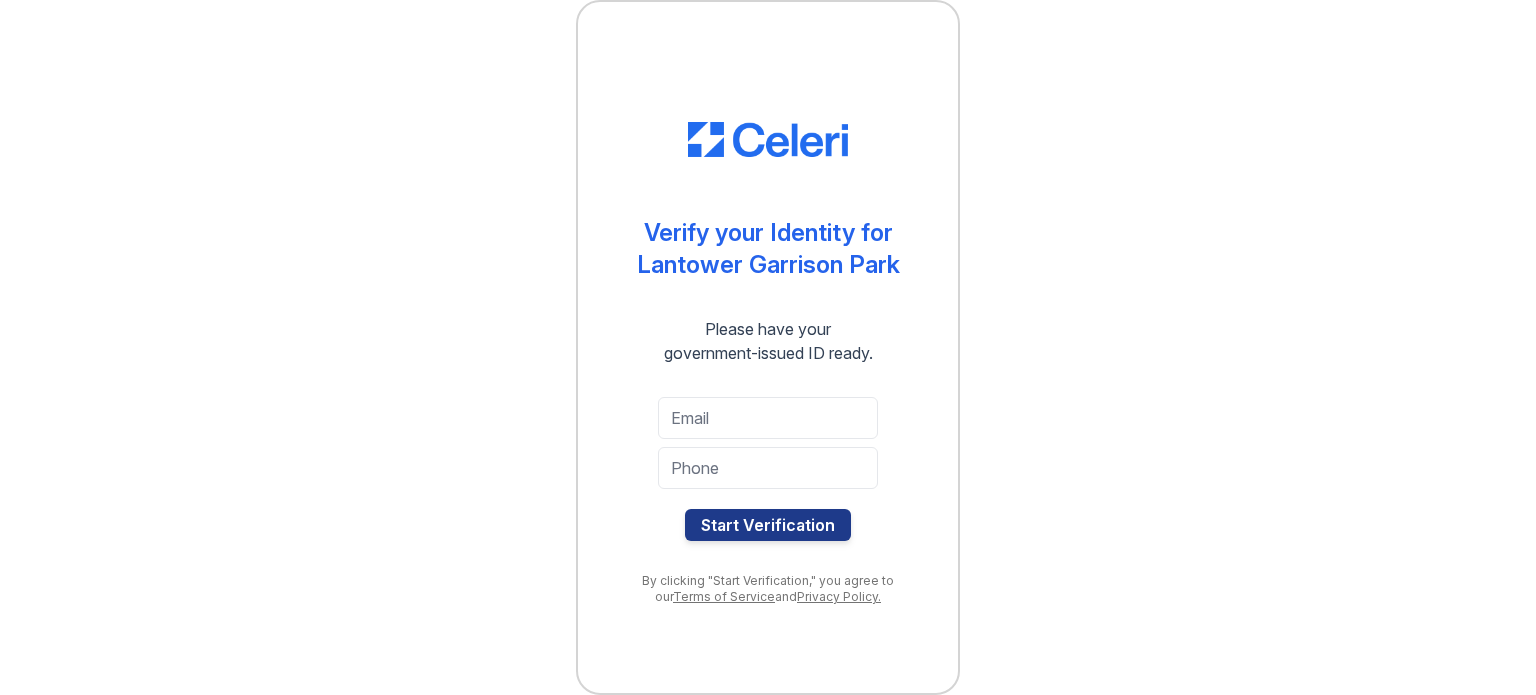 scroll, scrollTop: 0, scrollLeft: 0, axis: both 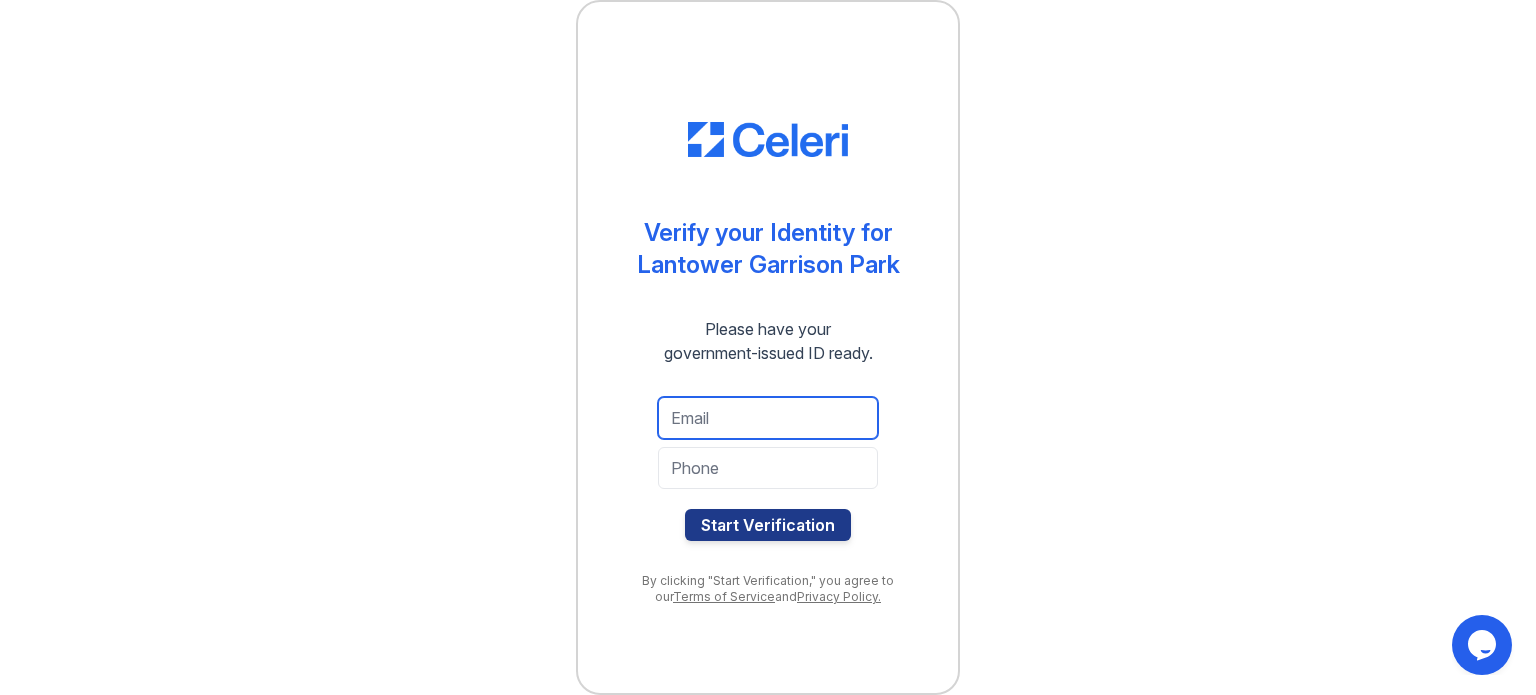 click at bounding box center (768, 418) 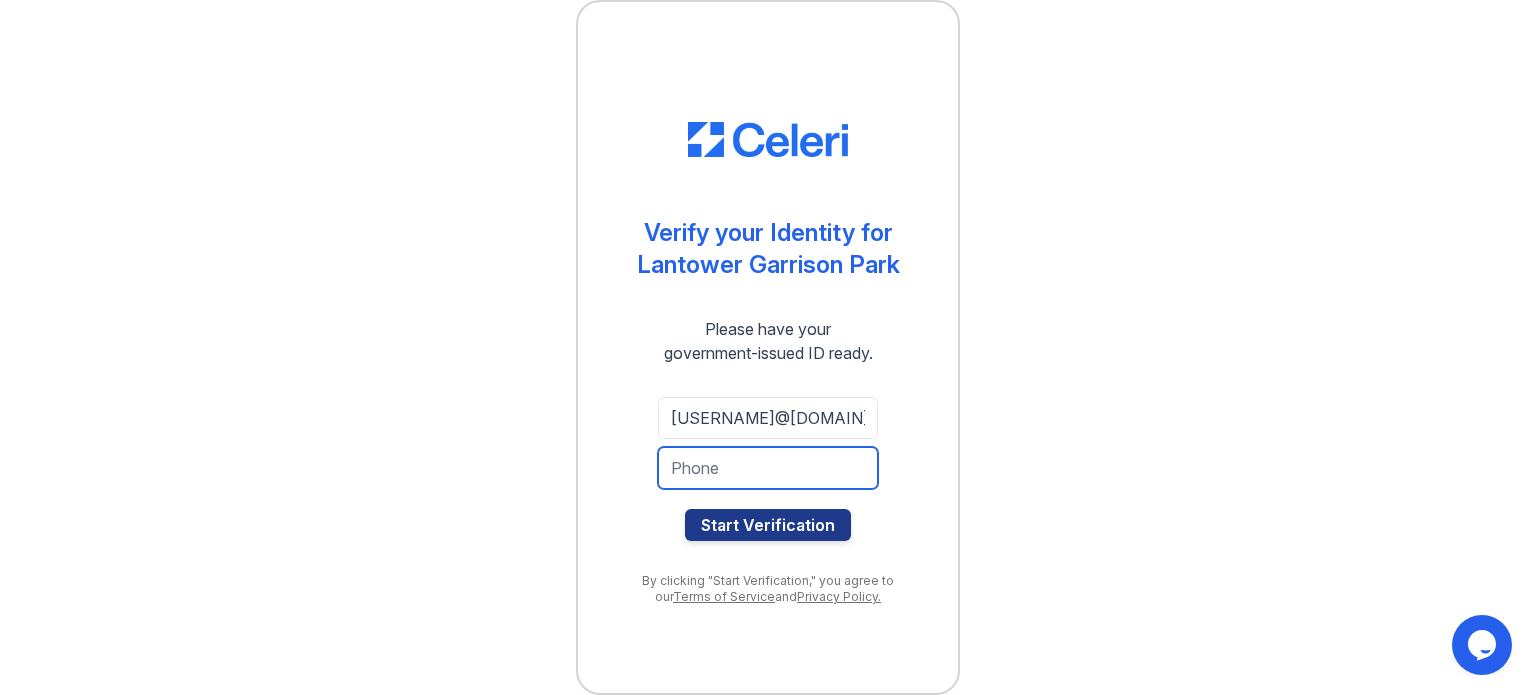 click at bounding box center [768, 468] 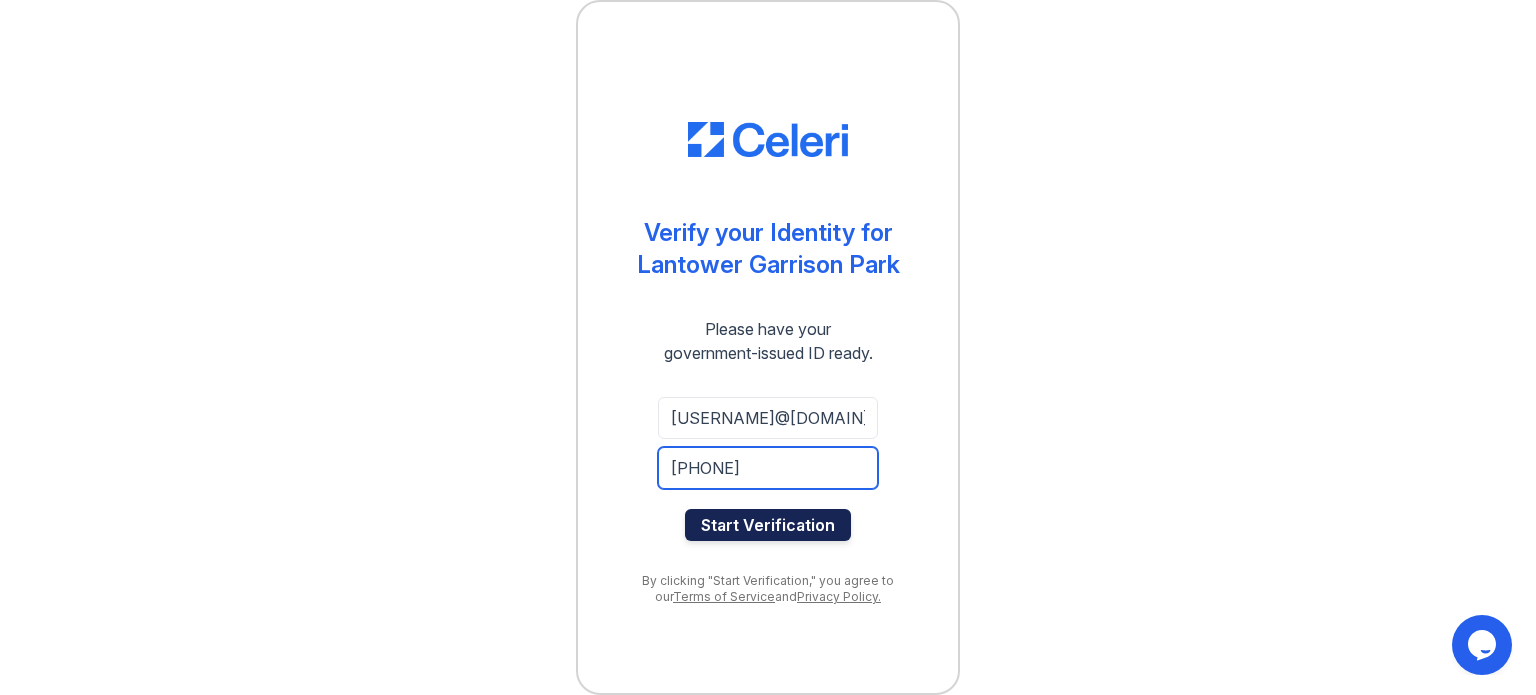 type on "[PHONE]" 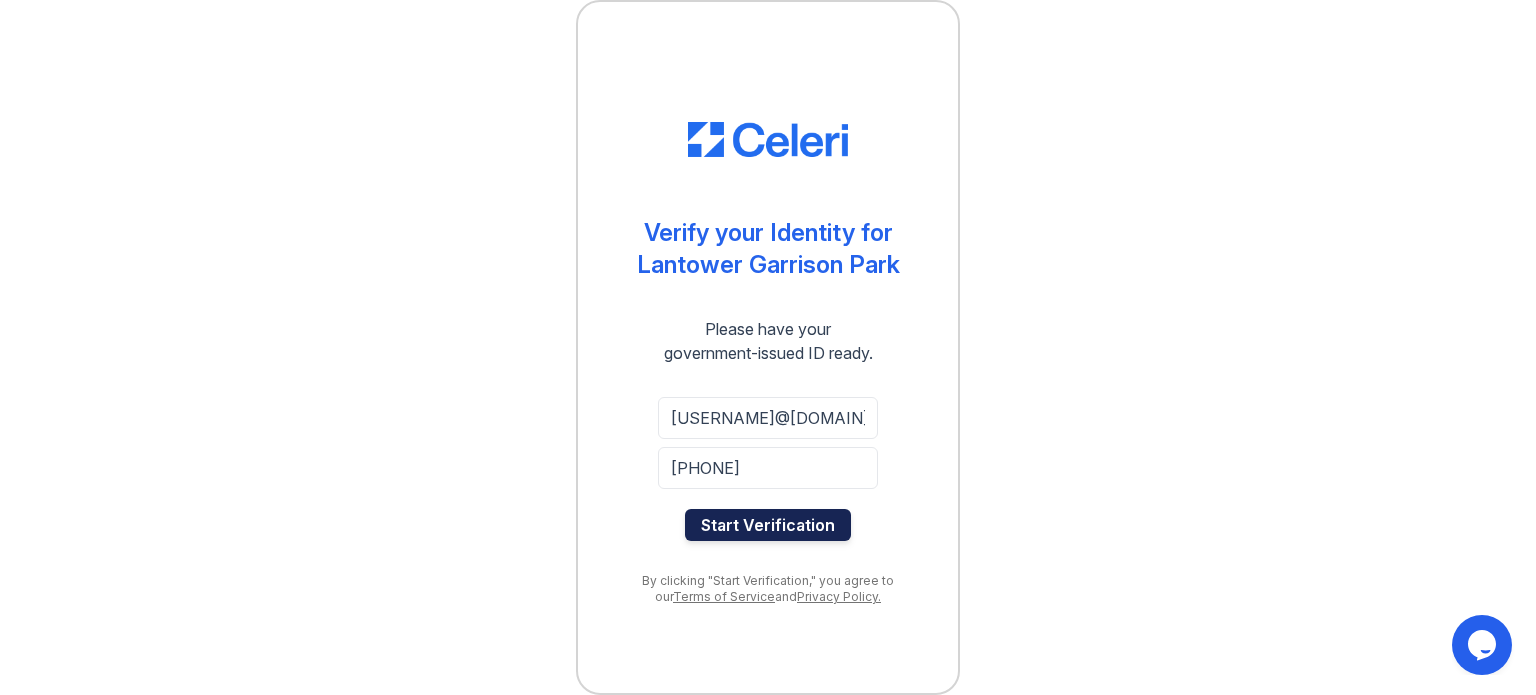 click on "Start Verification" at bounding box center [768, 525] 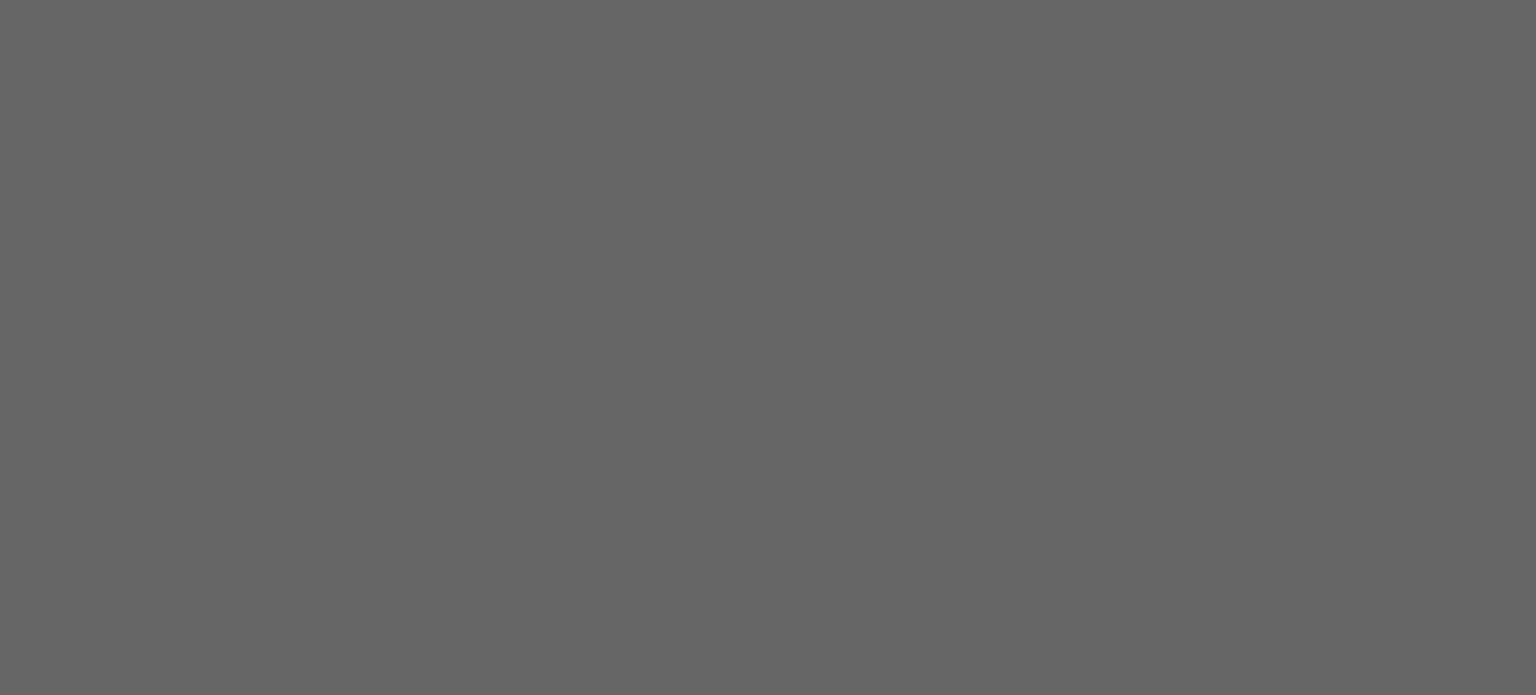 scroll, scrollTop: 0, scrollLeft: 0, axis: both 